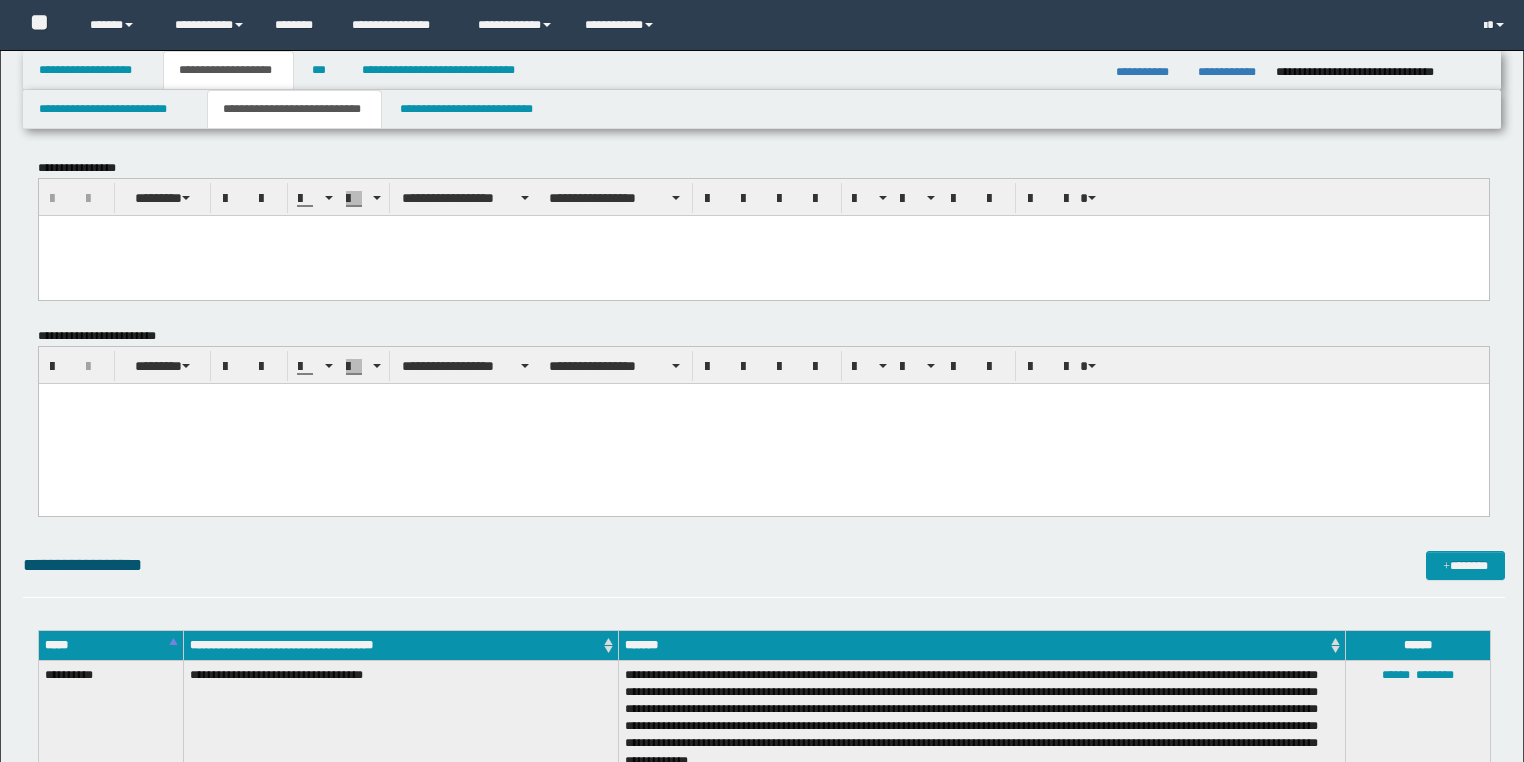 scroll, scrollTop: 0, scrollLeft: 0, axis: both 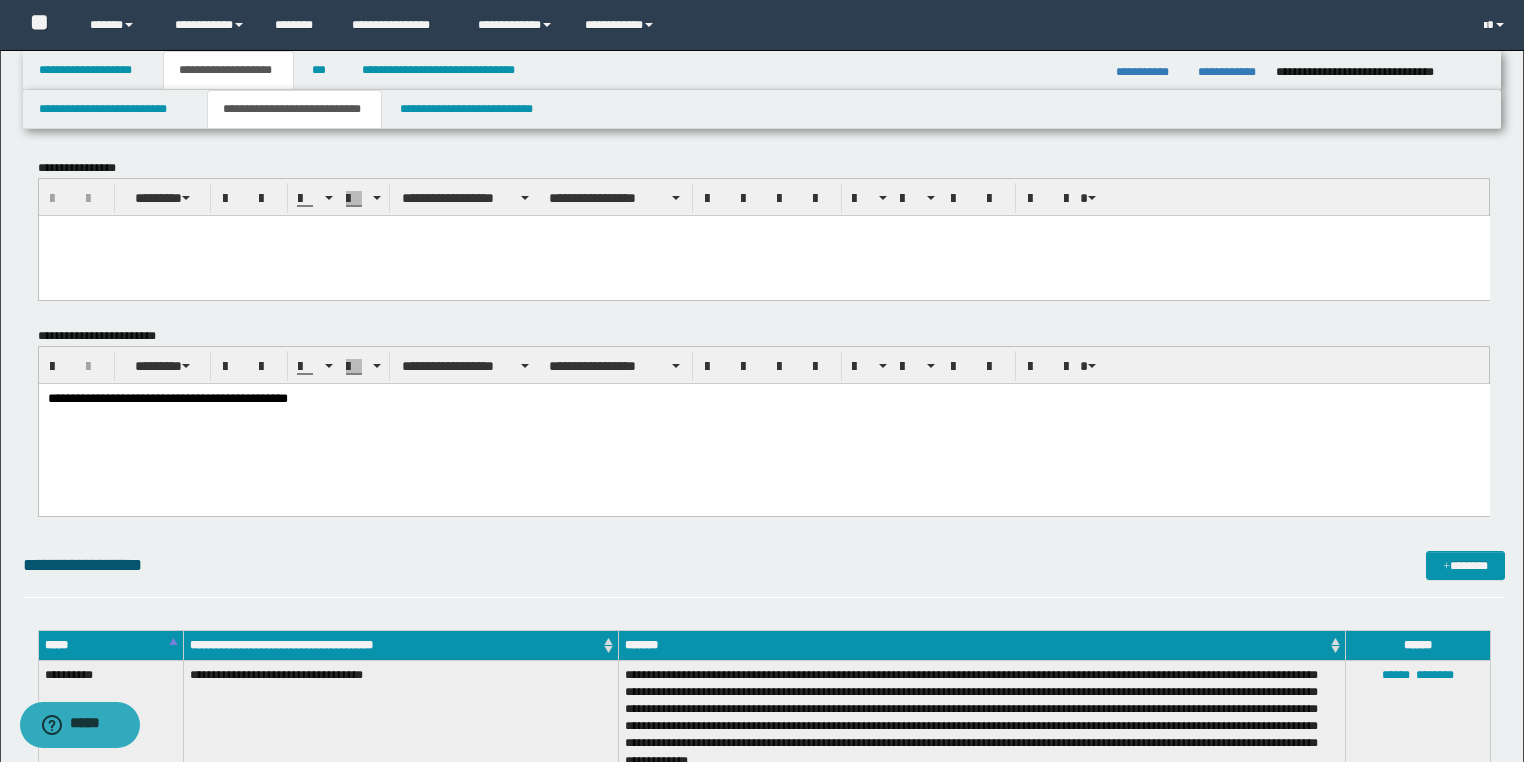 click at bounding box center [763, 255] 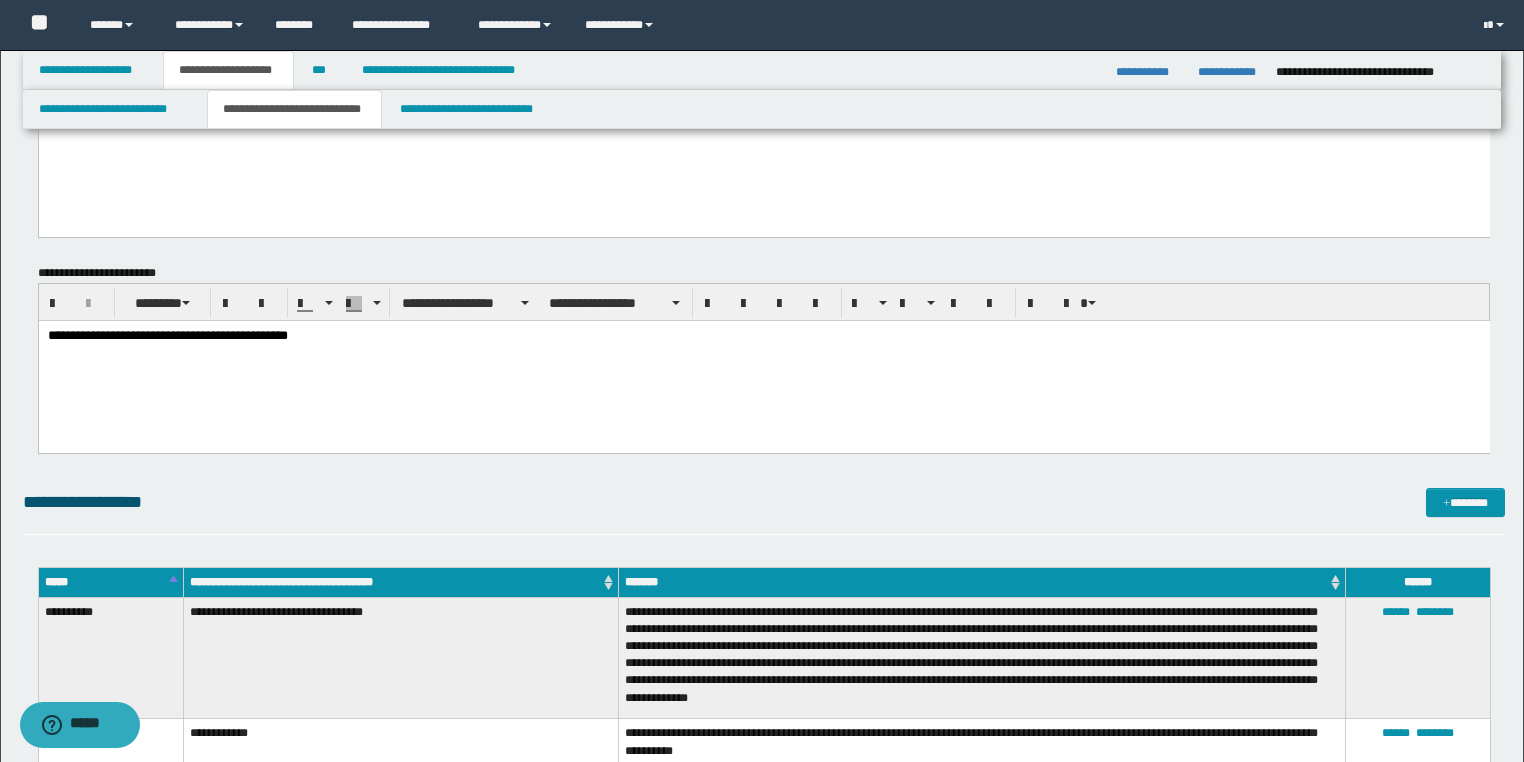 scroll, scrollTop: 240, scrollLeft: 0, axis: vertical 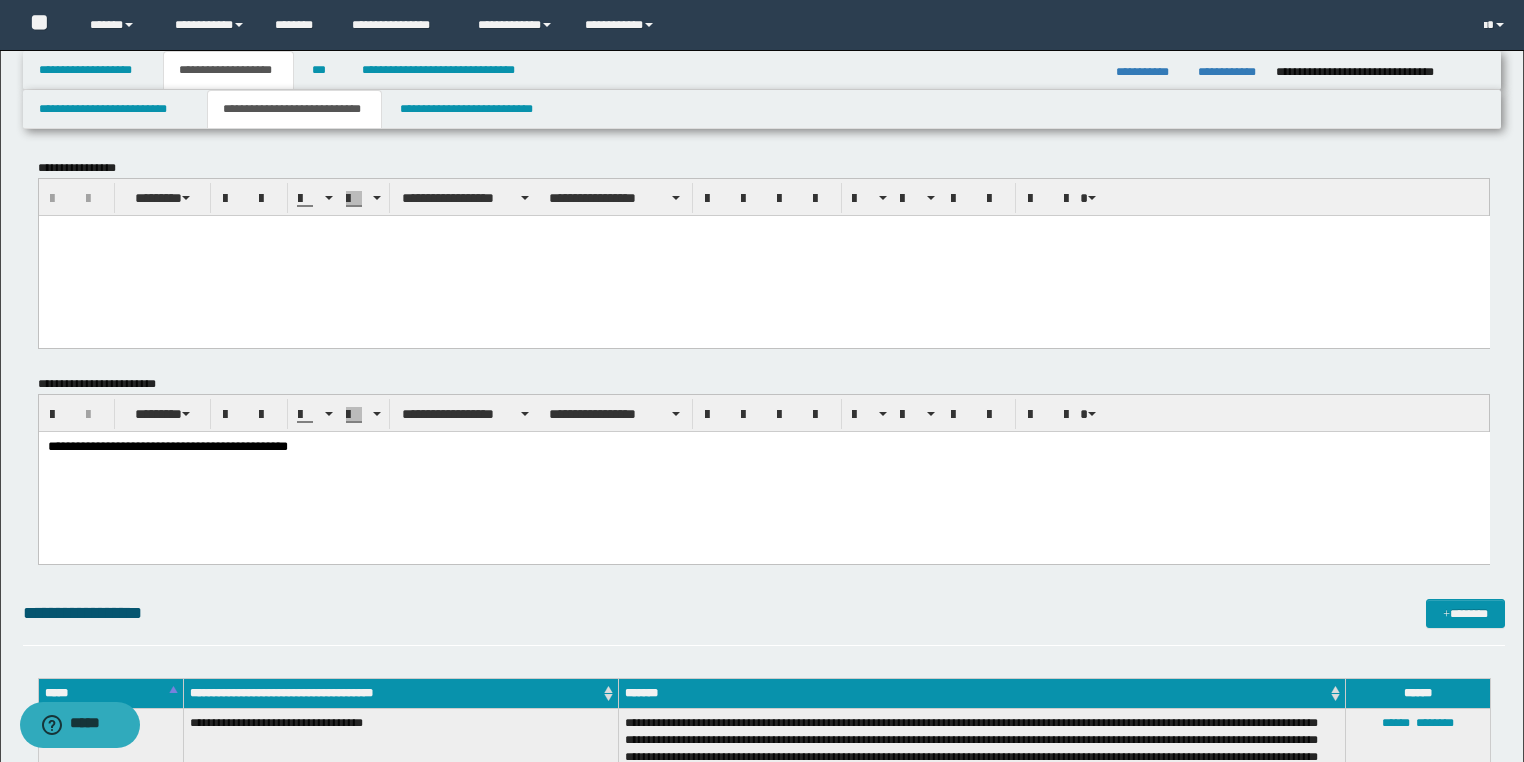 click at bounding box center [763, 230] 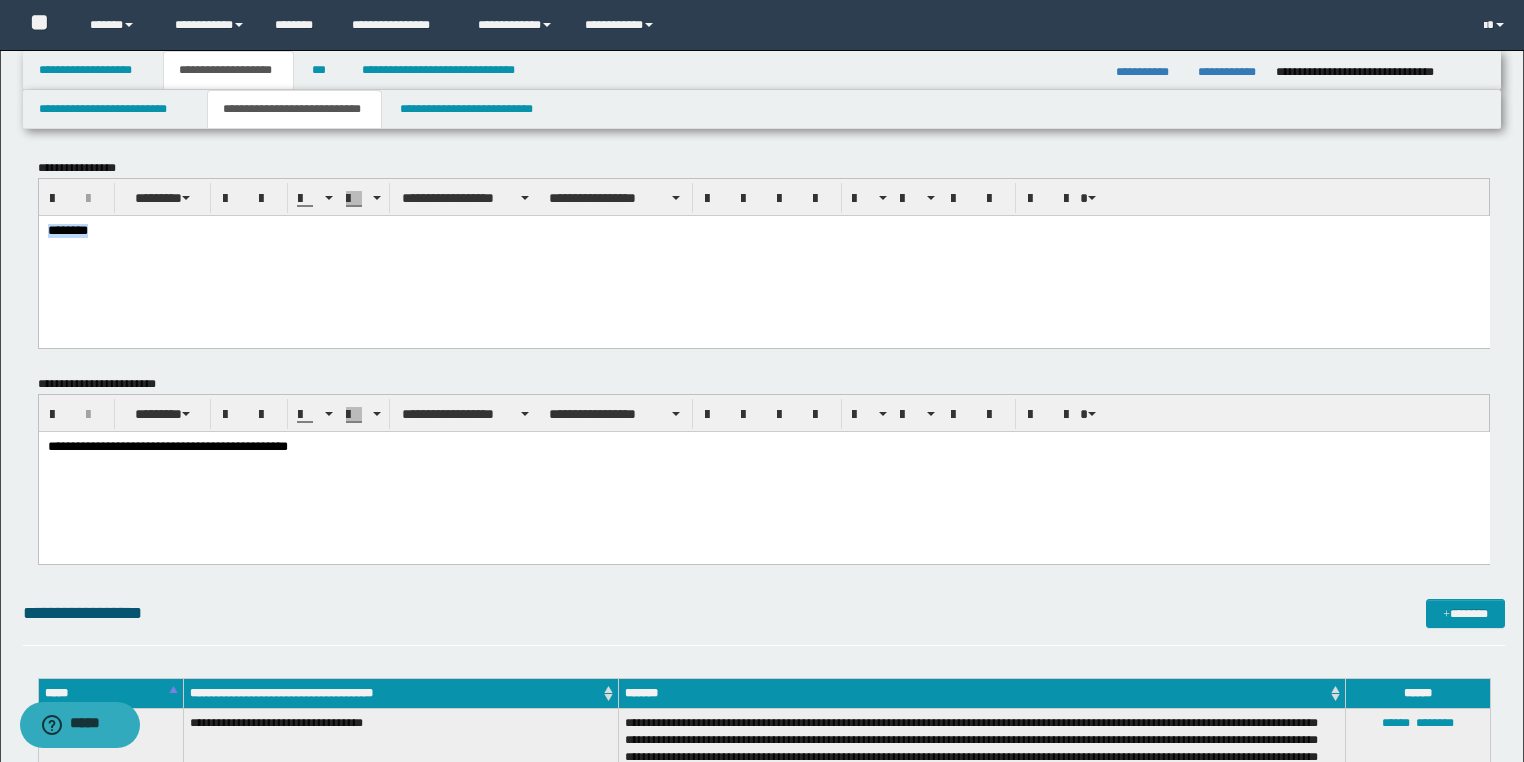 drag, startPoint x: 153, startPoint y: 242, endPoint x: -1, endPoint y: 220, distance: 155.56349 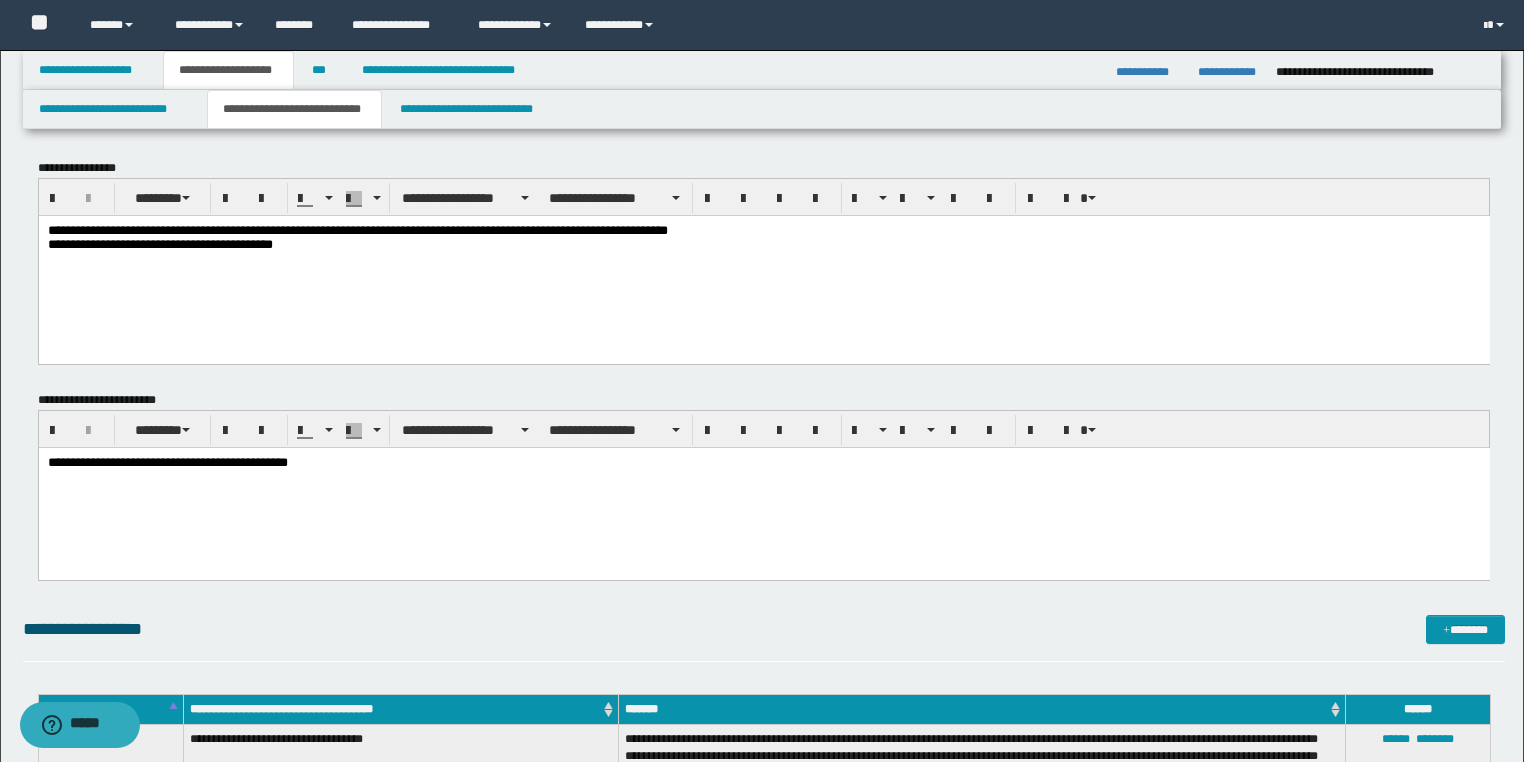 click on "**********" at bounding box center (763, 239) 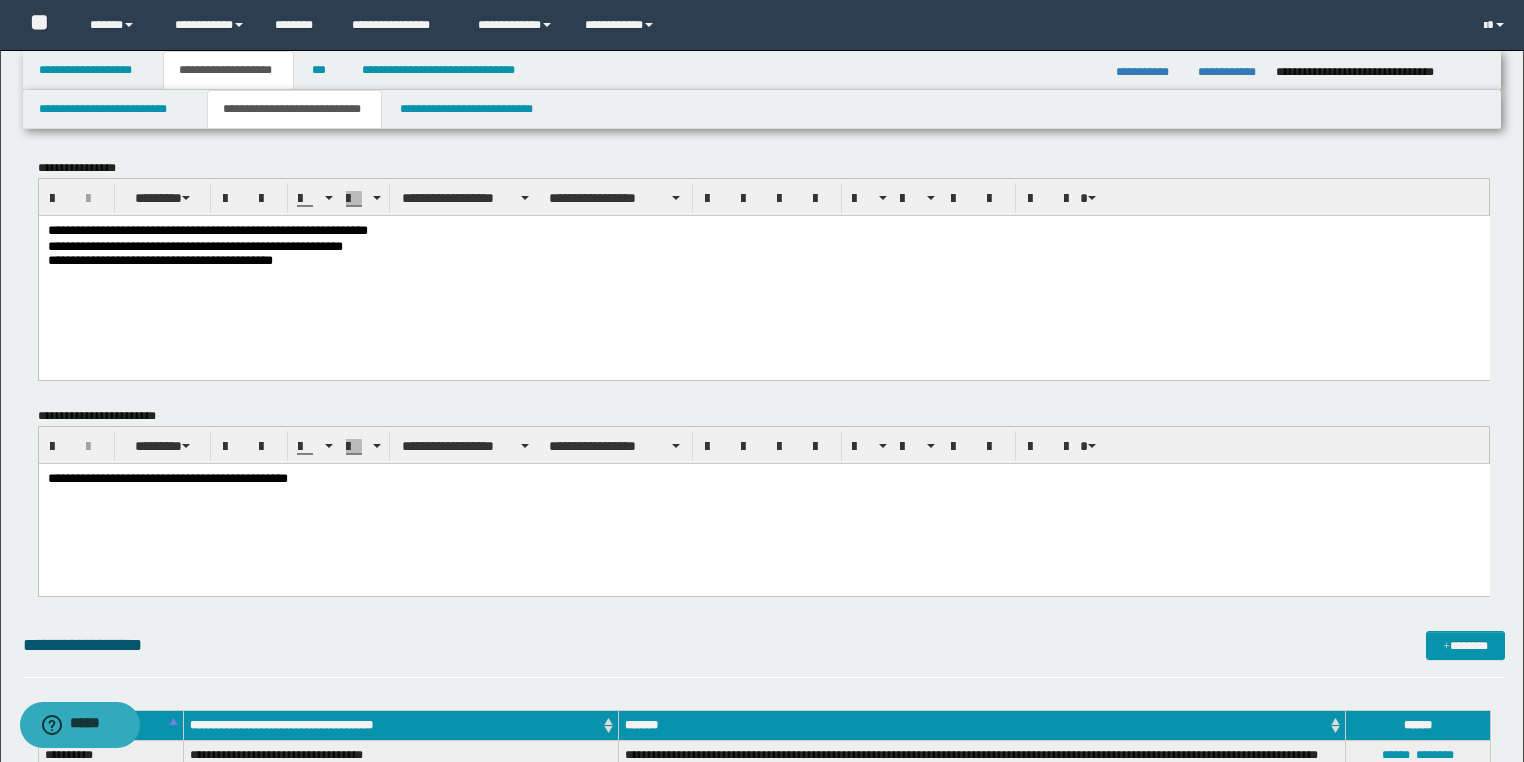 click on "**********" at bounding box center (763, 272) 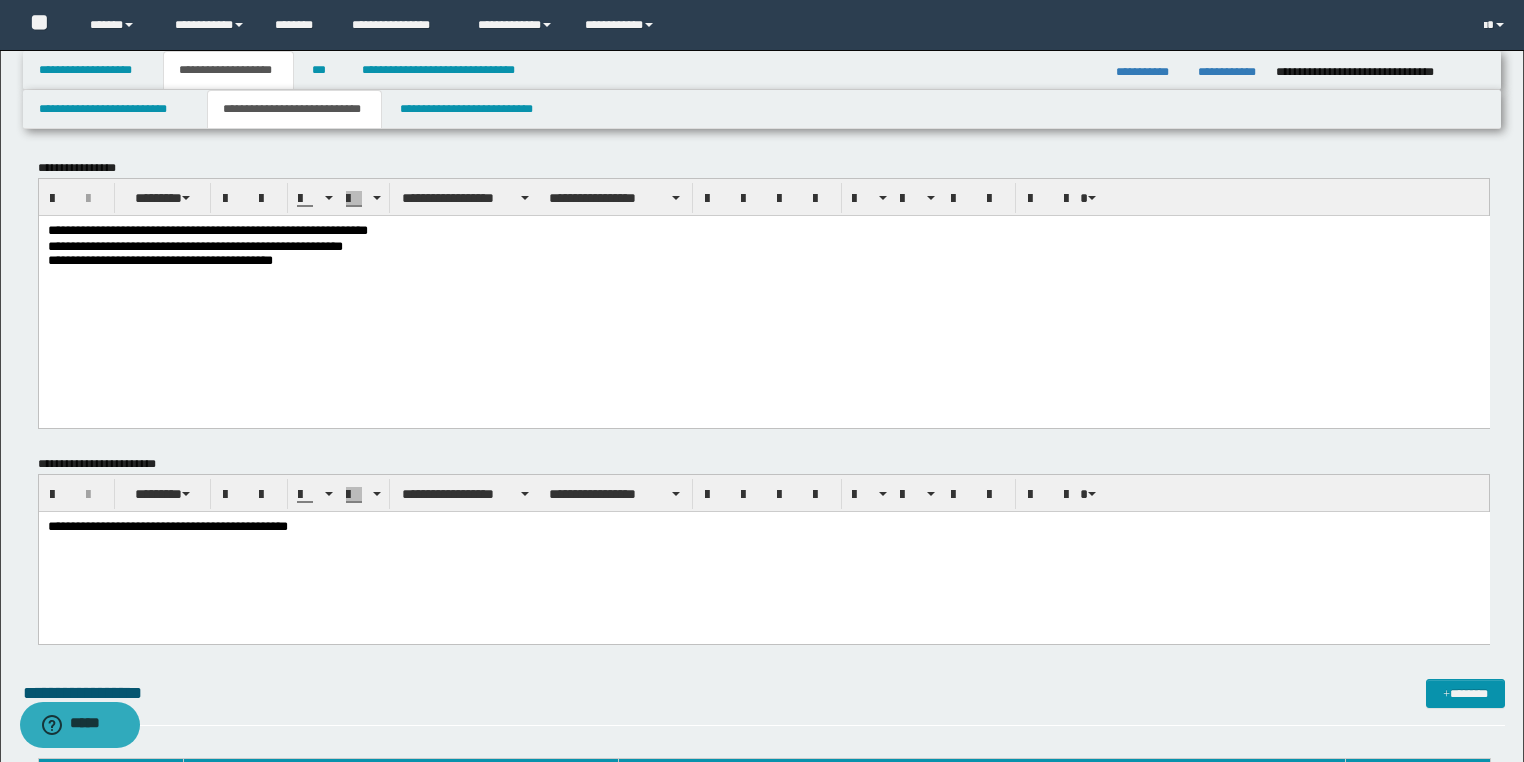 click at bounding box center (763, 306) 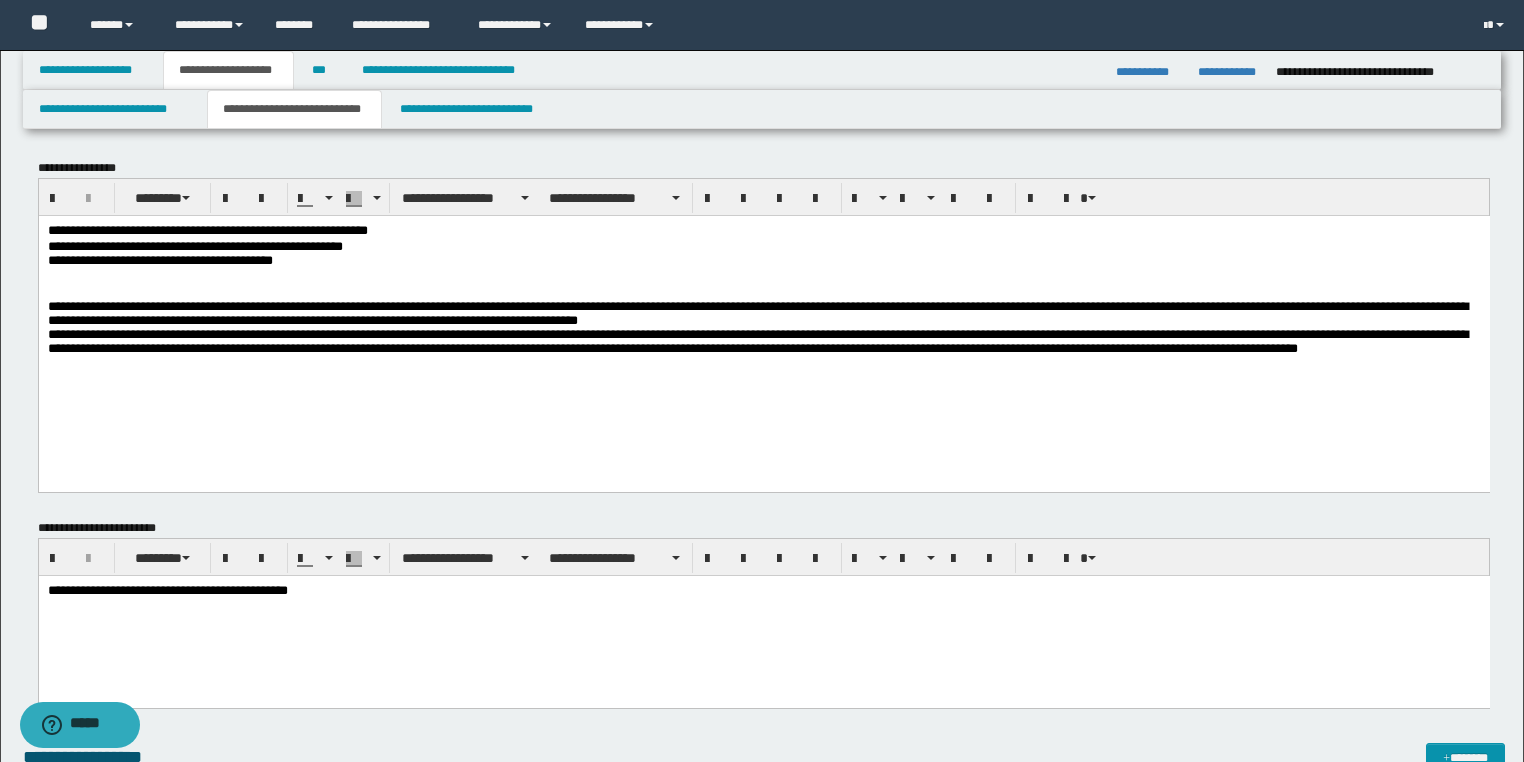 click on "**********" at bounding box center (763, 339) 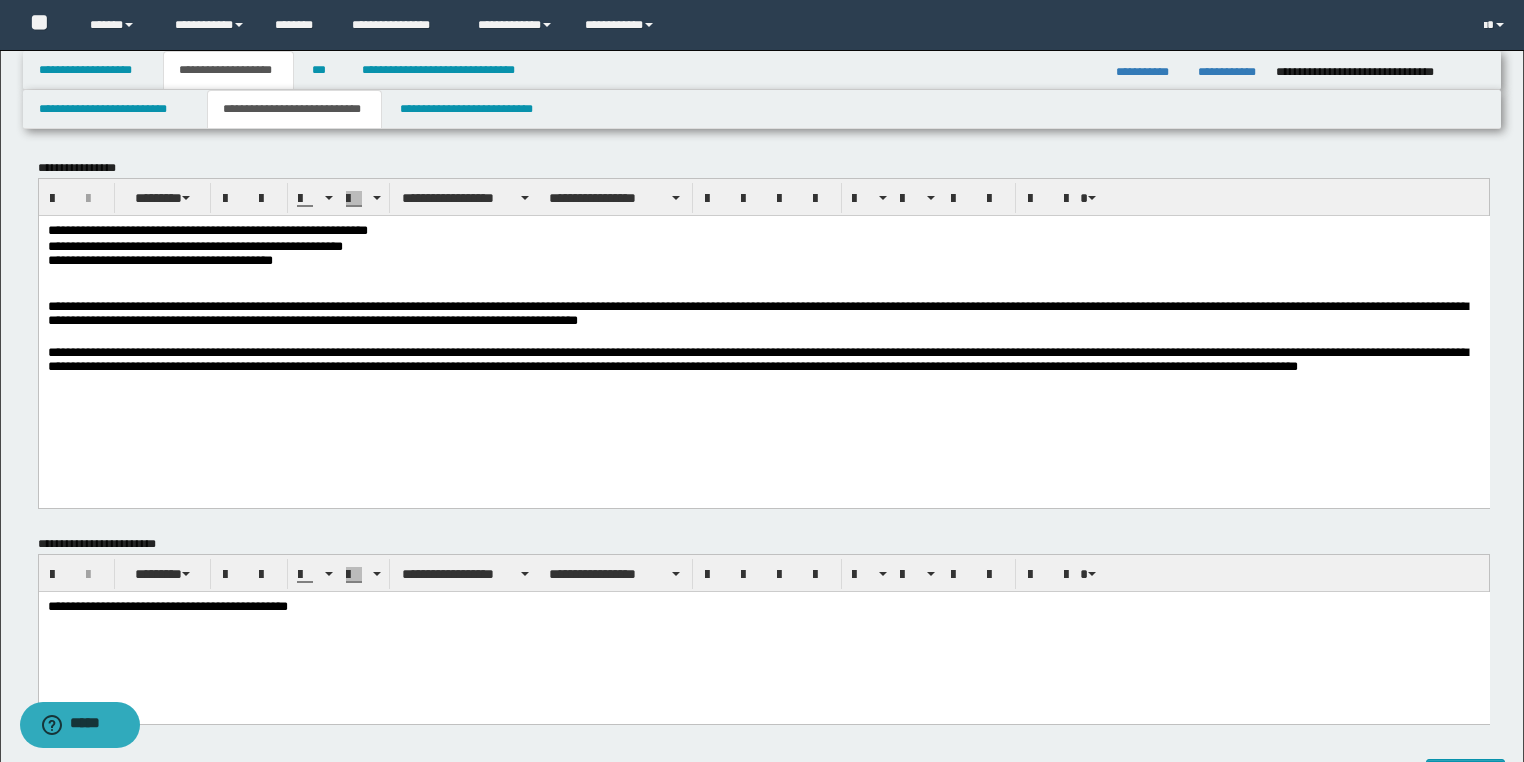 click on "**********" at bounding box center [763, 315] 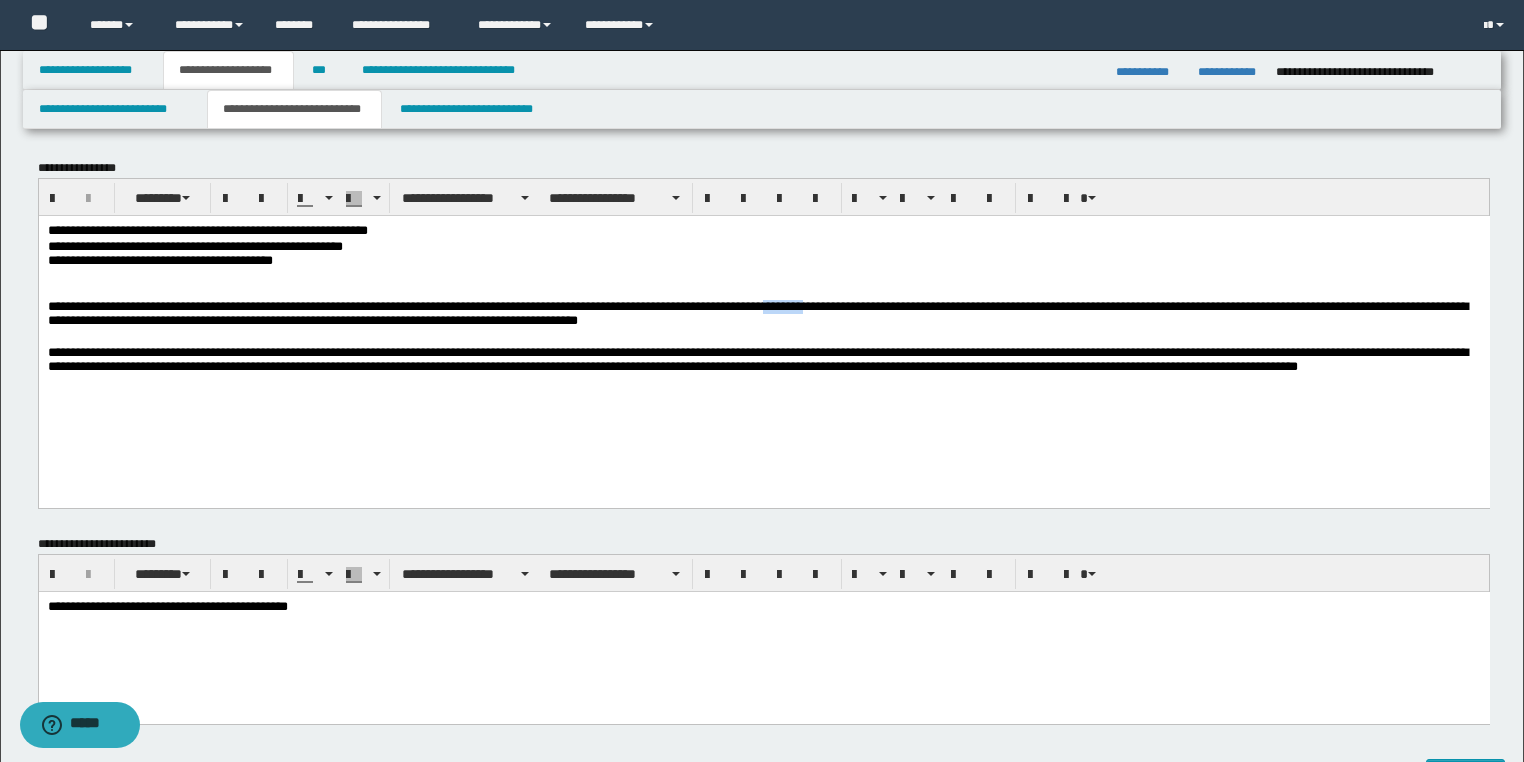 drag, startPoint x: 948, startPoint y: 310, endPoint x: 887, endPoint y: 307, distance: 61.073727 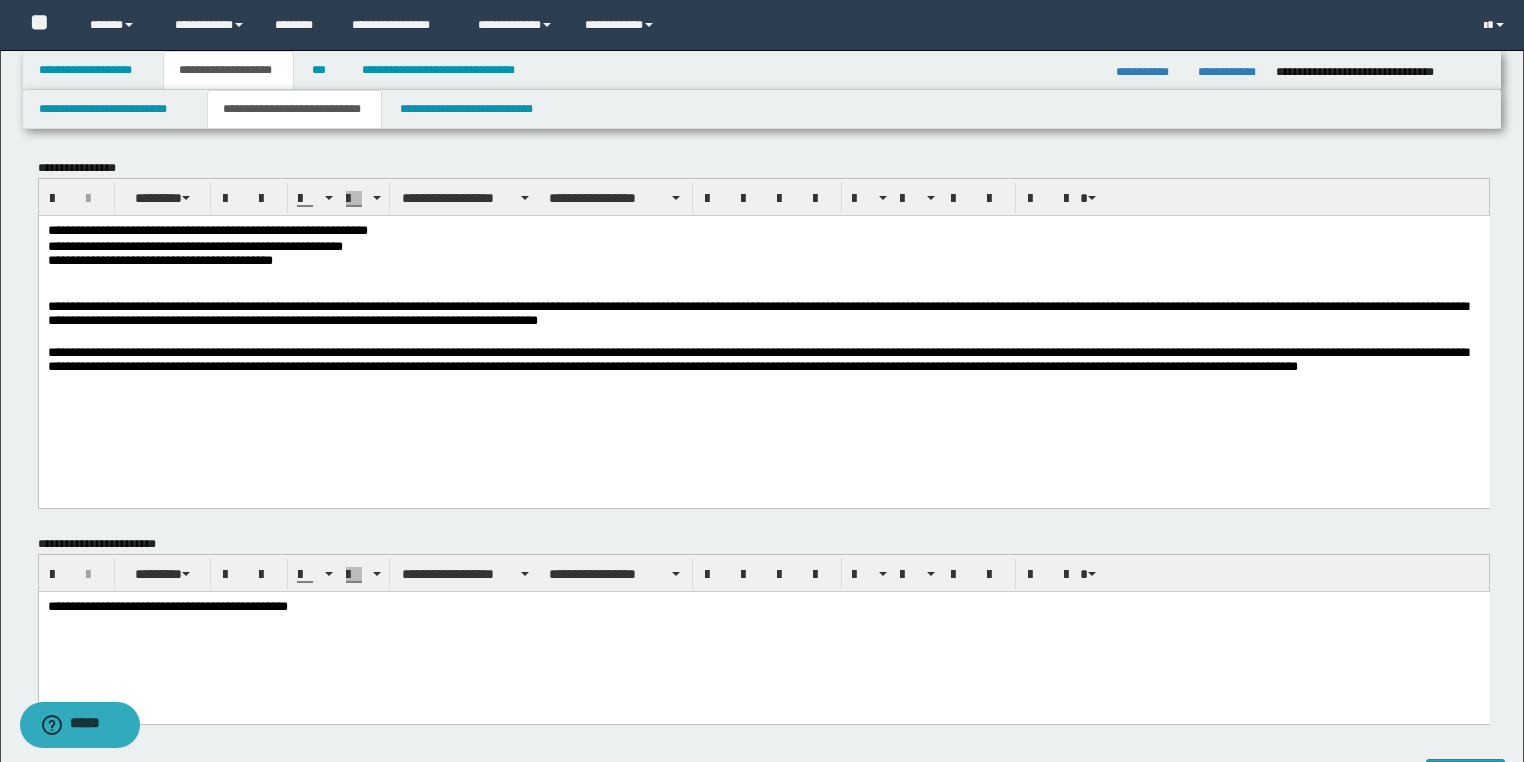 click on "**********" at bounding box center [763, 315] 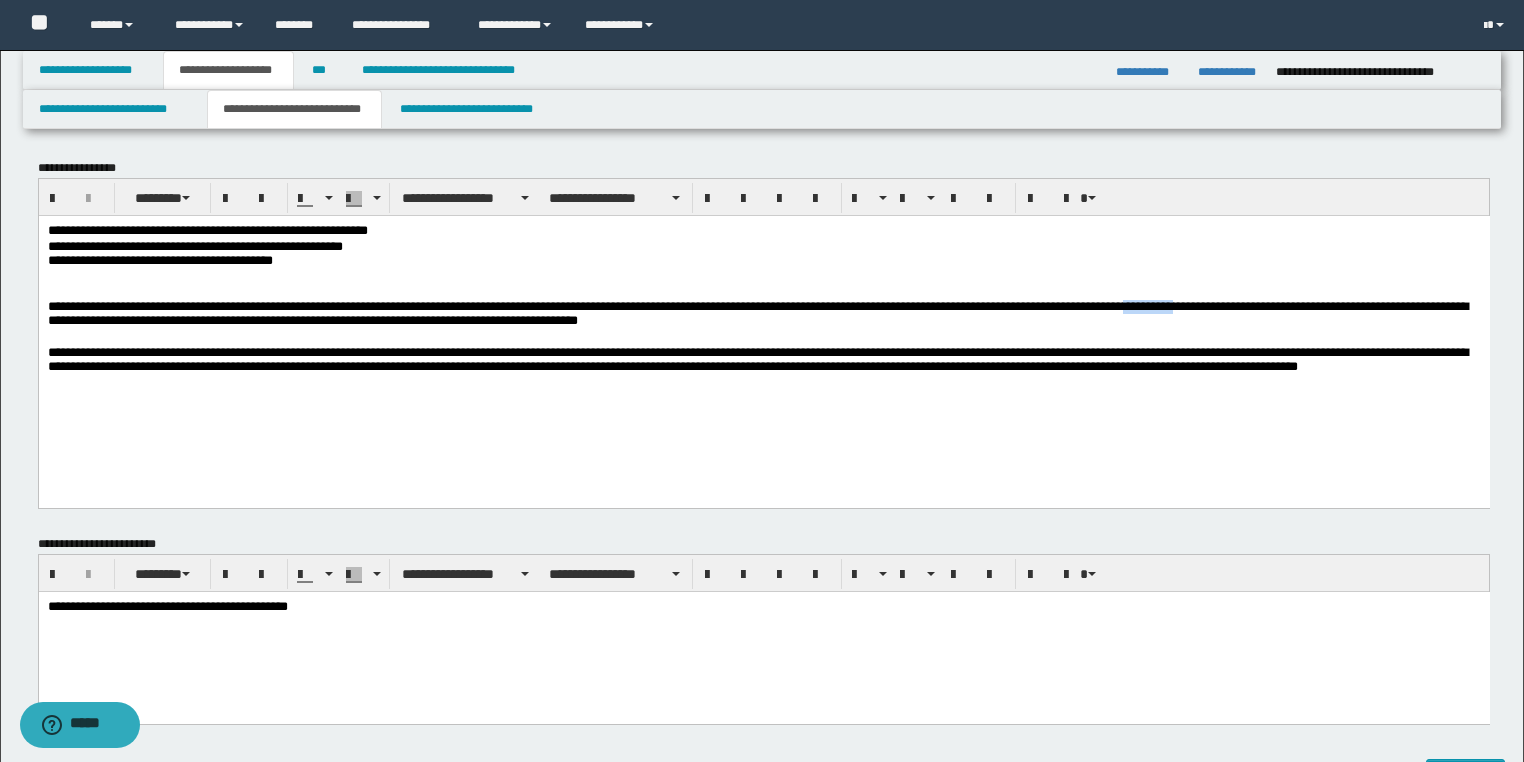 drag, startPoint x: 1388, startPoint y: 309, endPoint x: 1499, endPoint y: 308, distance: 111.0045 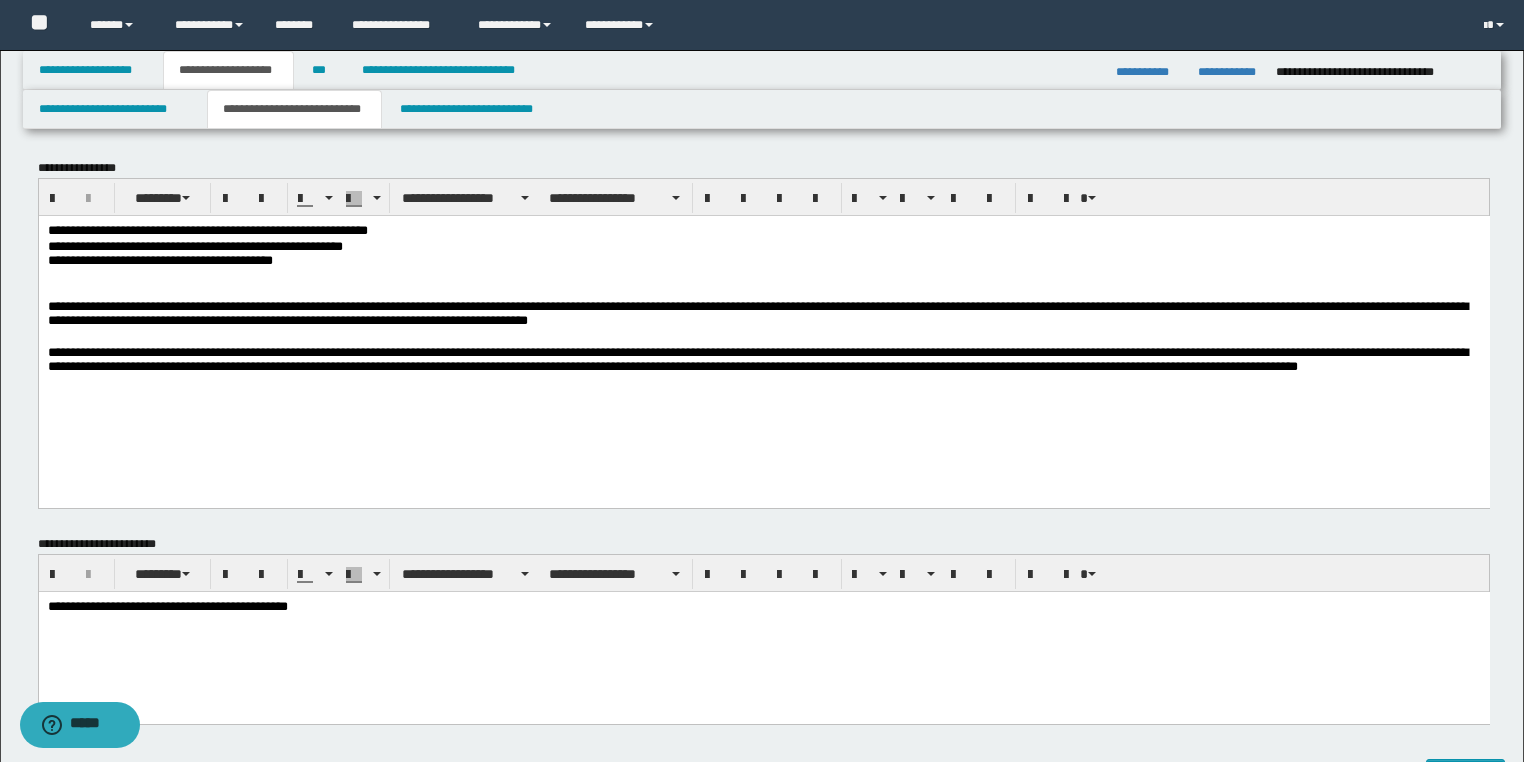 click on "**********" at bounding box center (763, 315) 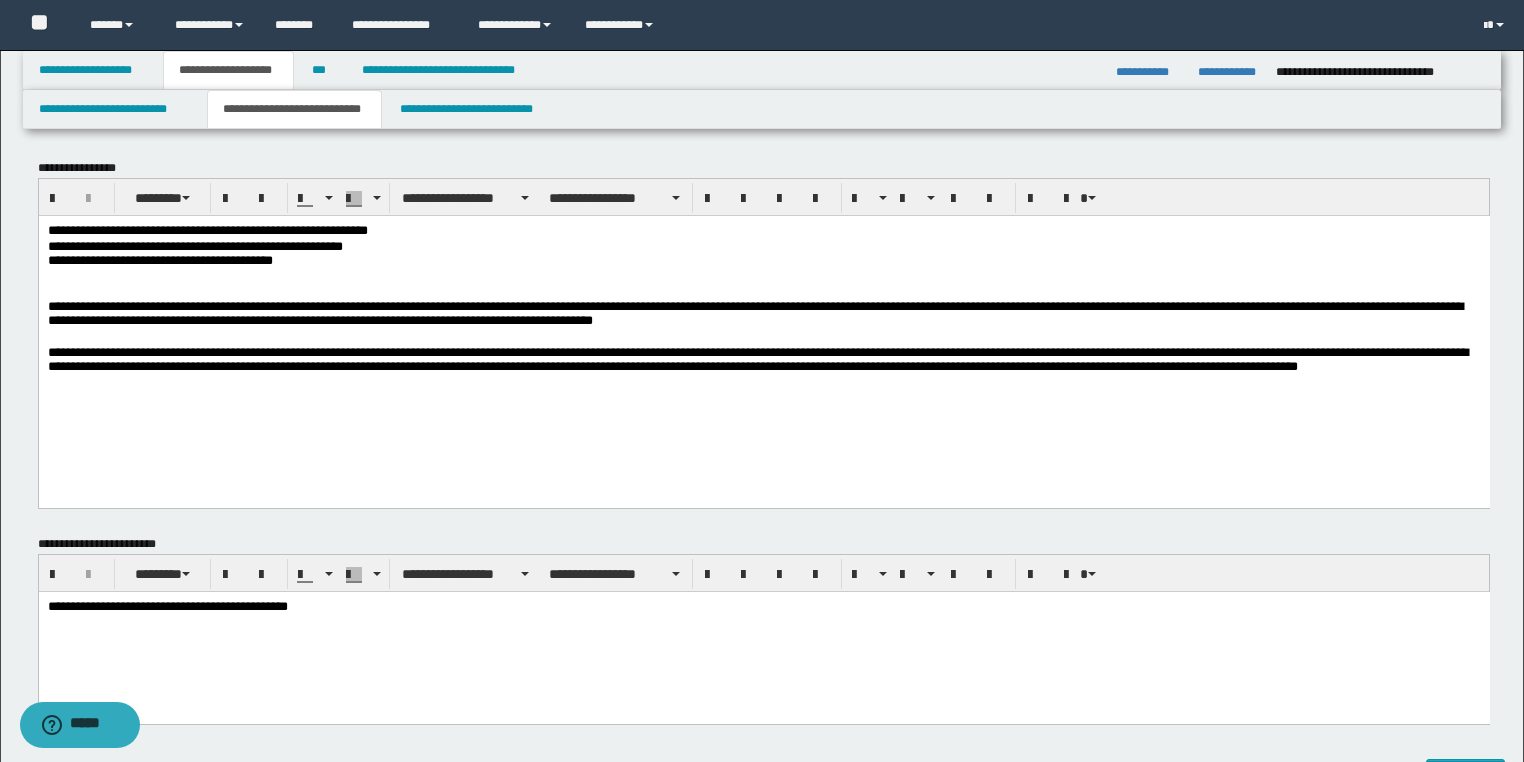 click on "**********" at bounding box center [763, 363] 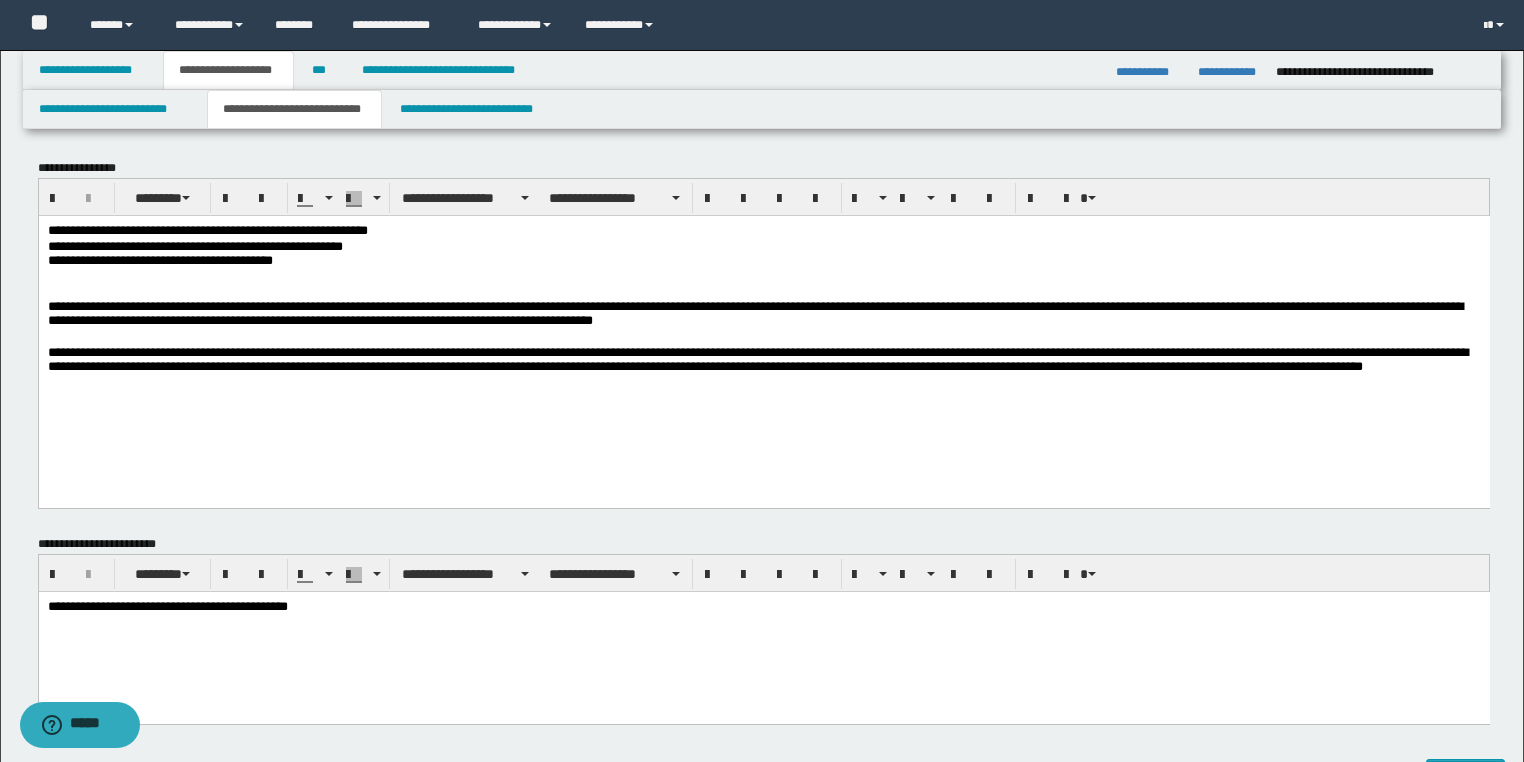 click on "**********" at bounding box center (763, 334) 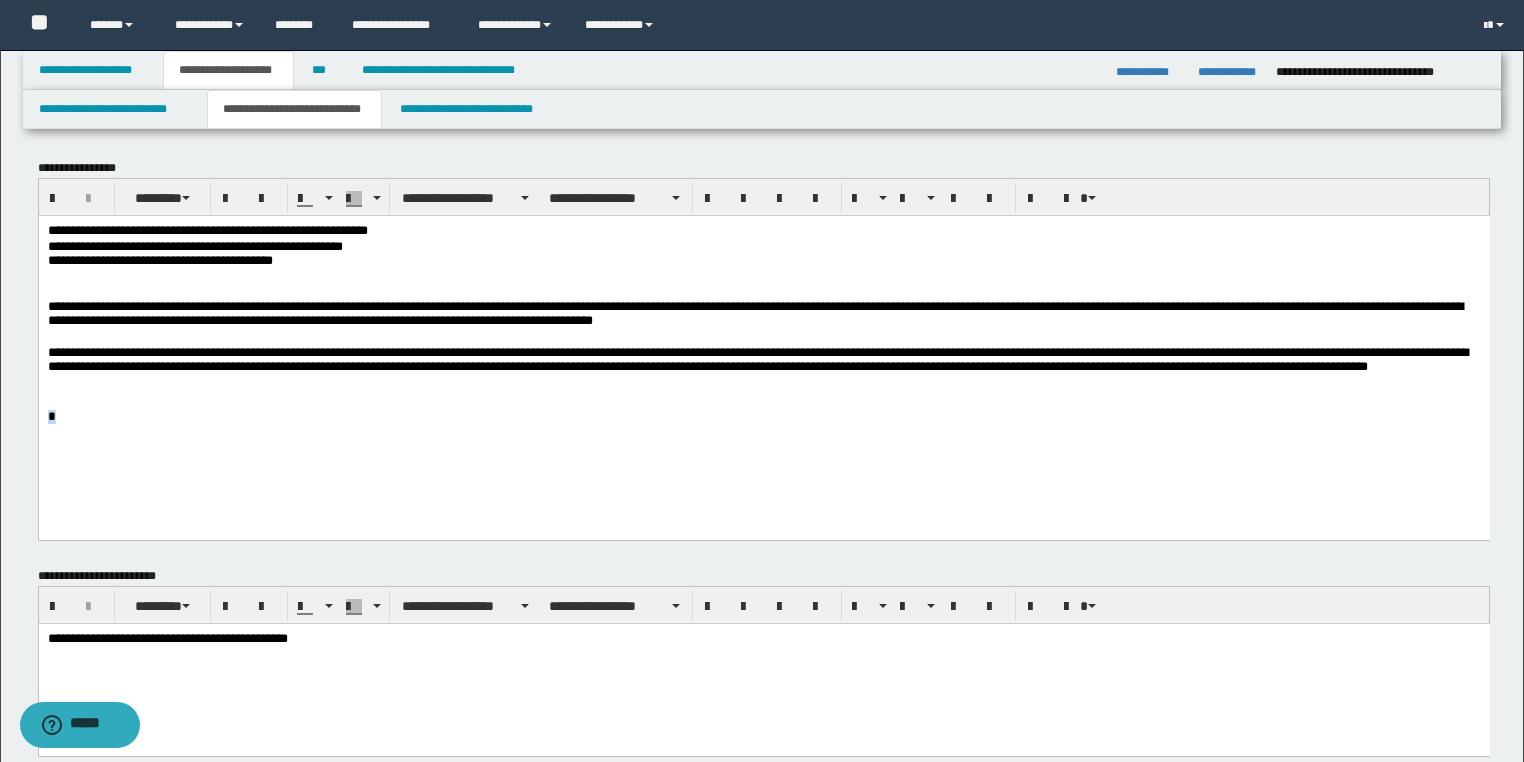 drag, startPoint x: 67, startPoint y: 429, endPoint x: 31, endPoint y: 428, distance: 36.013885 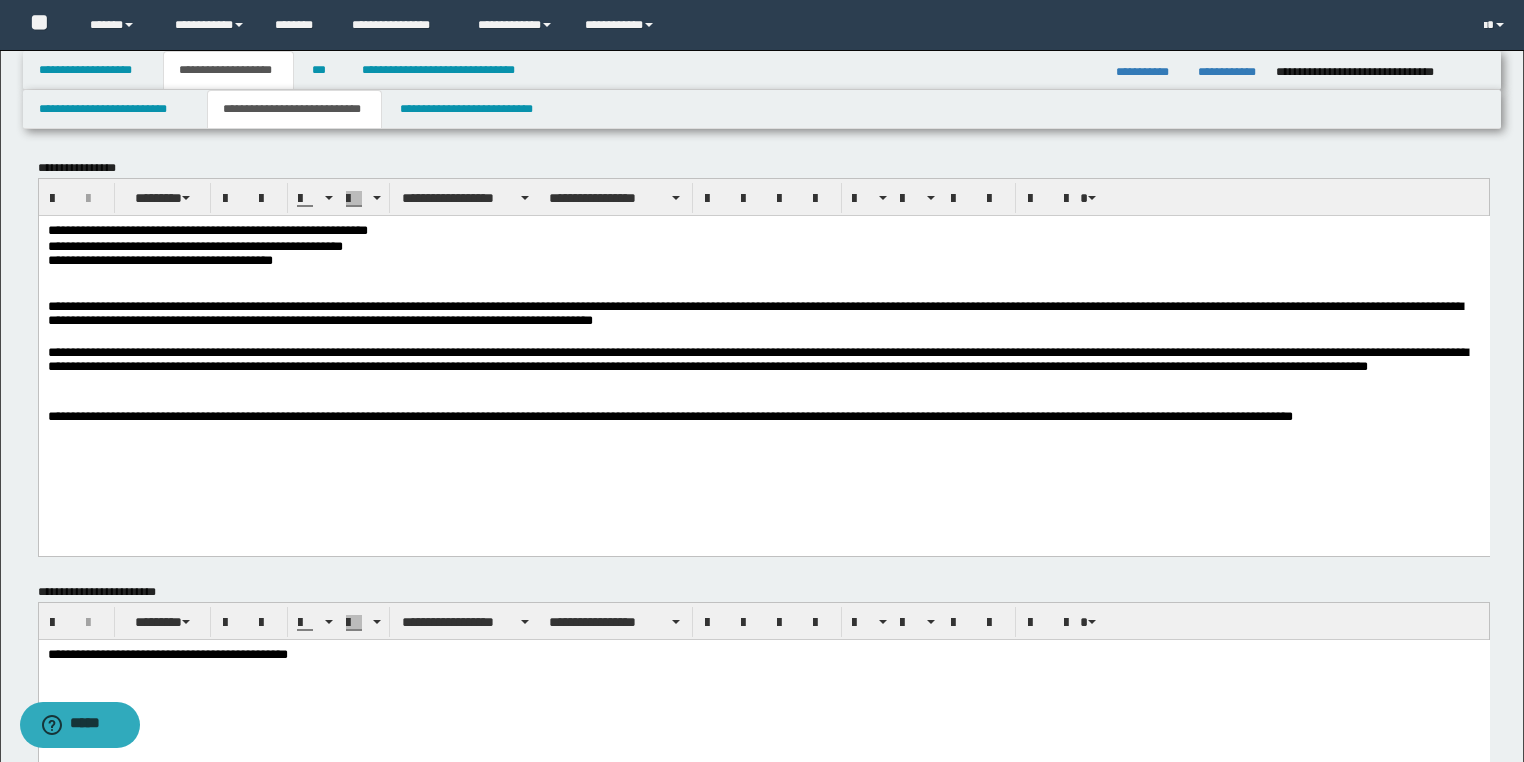 click on "**********" at bounding box center (763, 357) 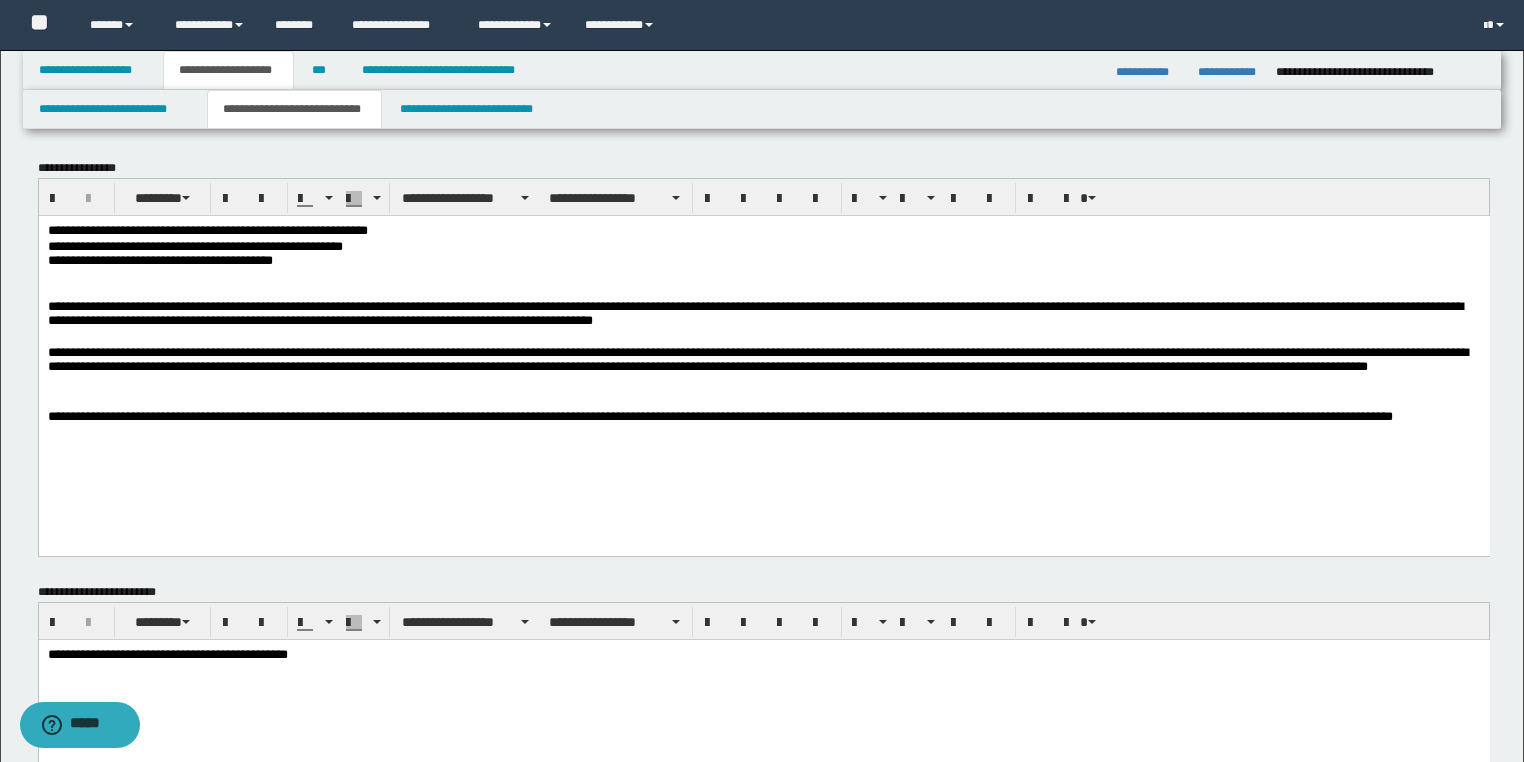 click on "**********" at bounding box center [763, 425] 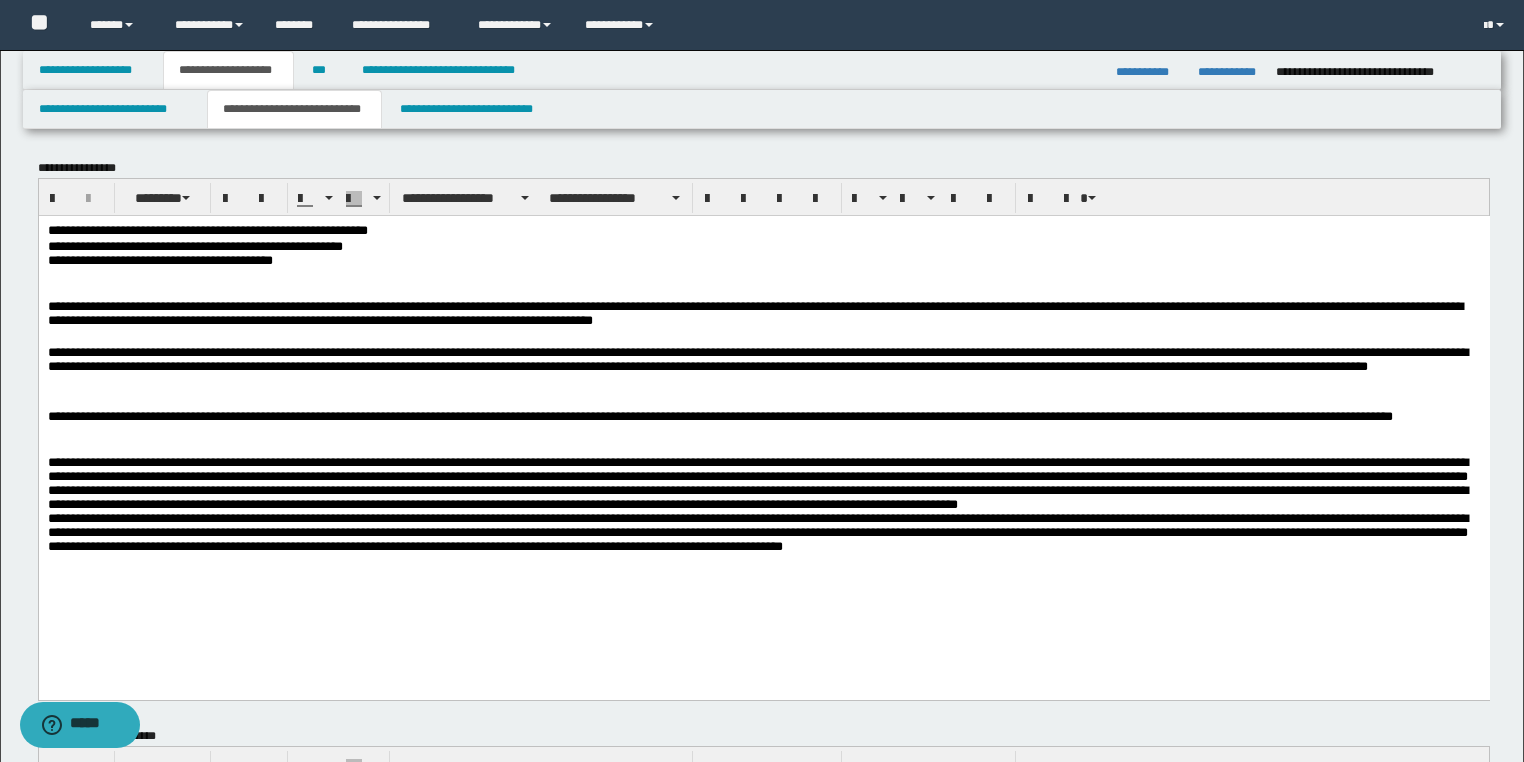 click on "**********" at bounding box center [763, 519] 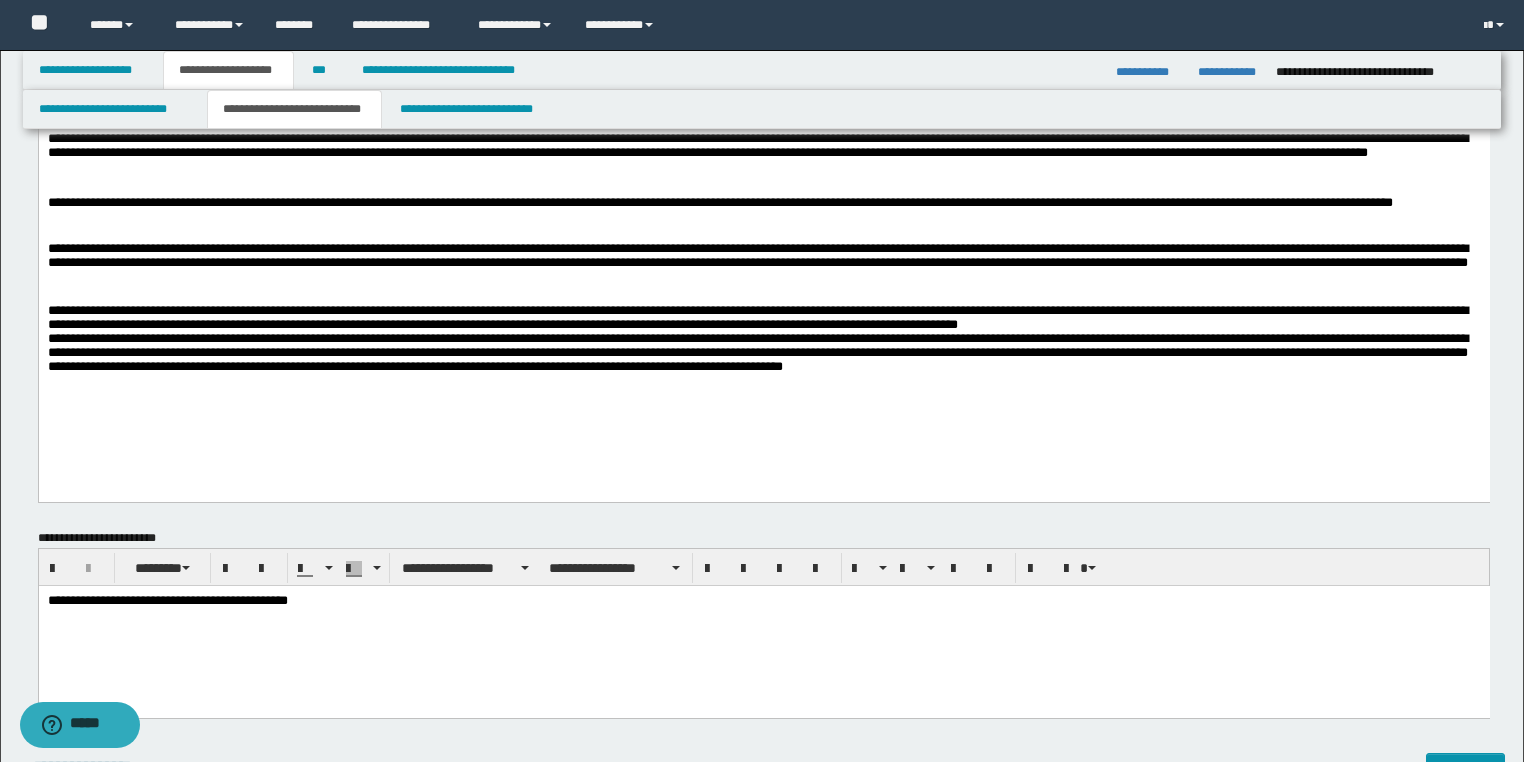 scroll, scrollTop: 240, scrollLeft: 0, axis: vertical 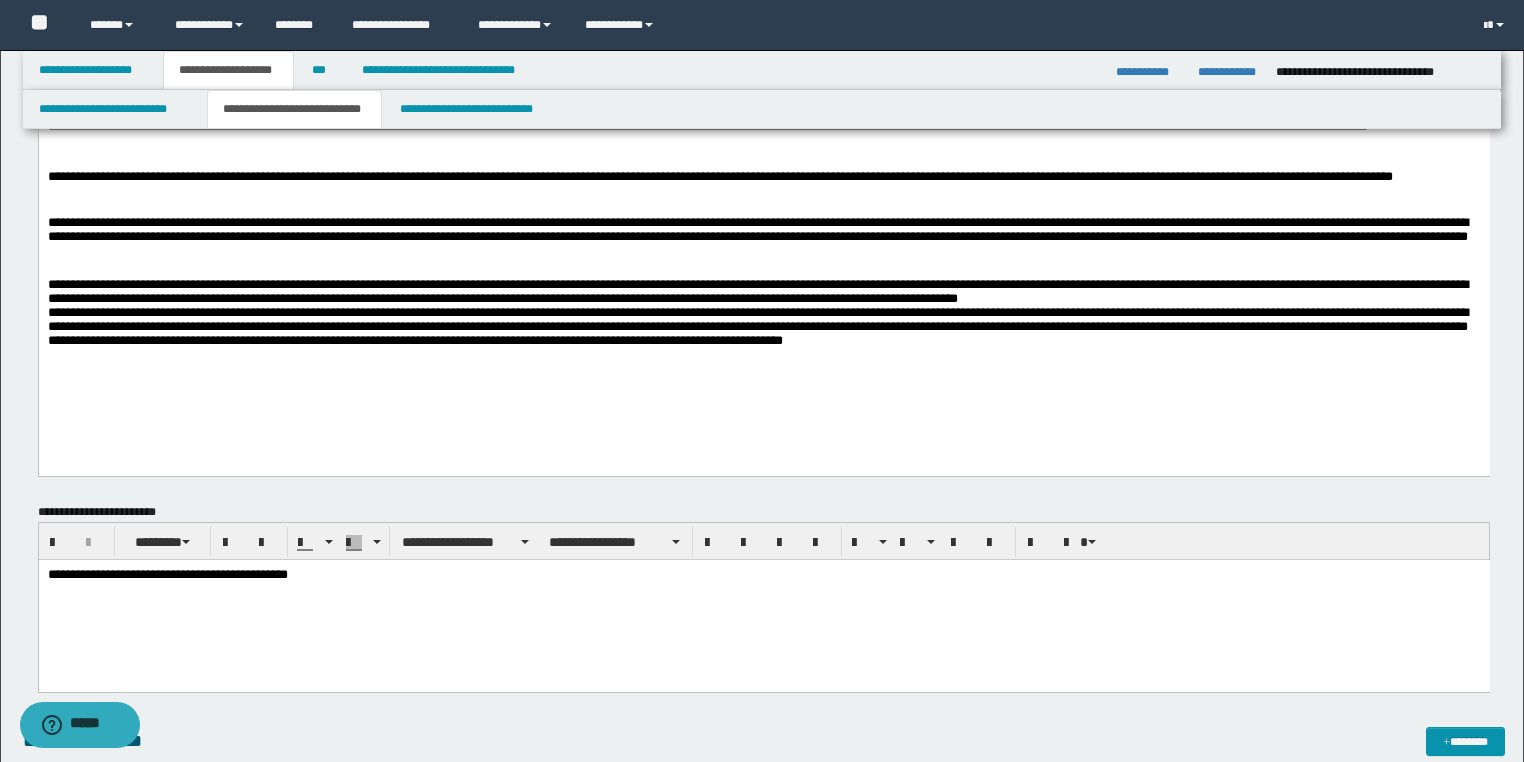 click on "**********" at bounding box center [763, 312] 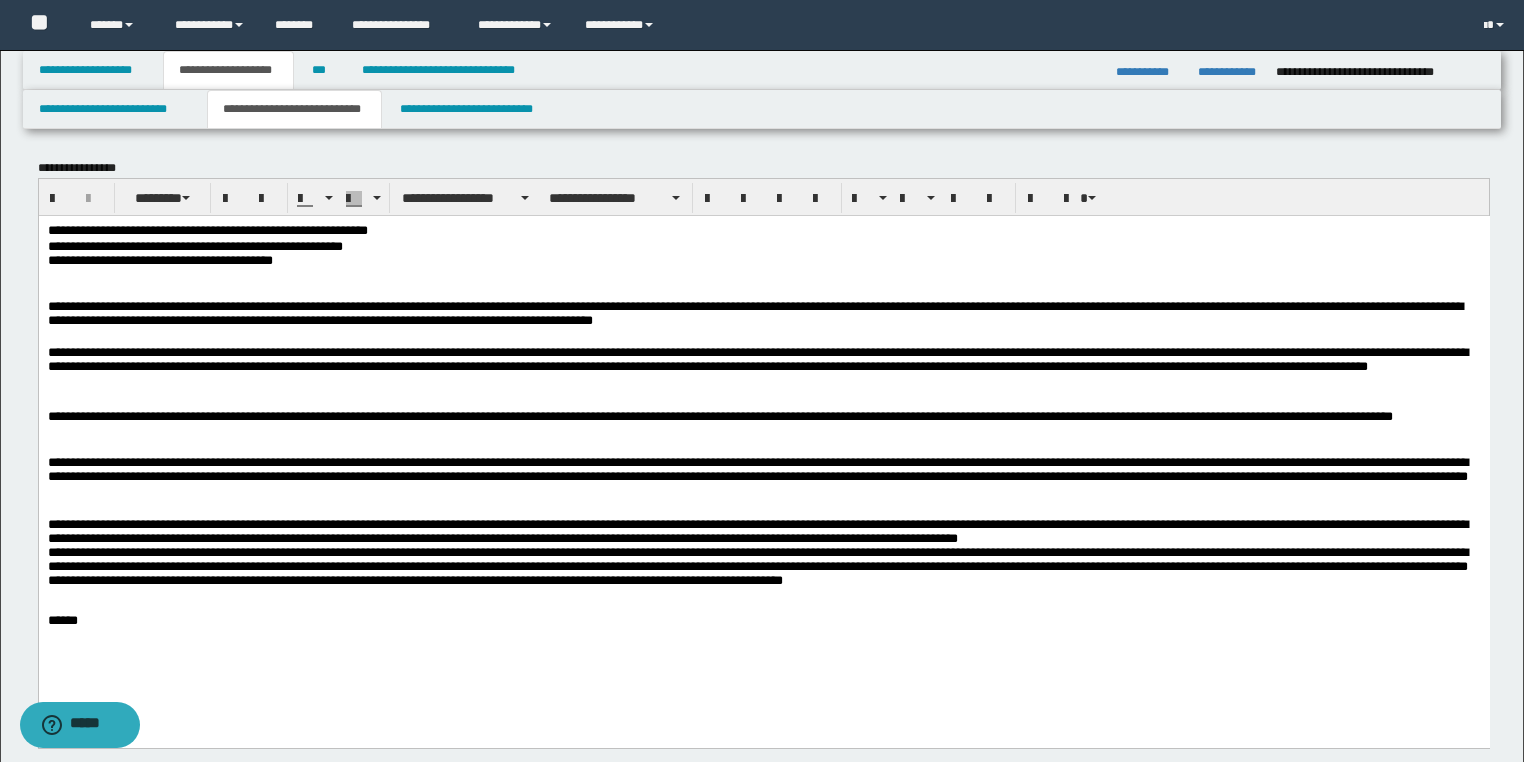 scroll, scrollTop: 0, scrollLeft: 0, axis: both 